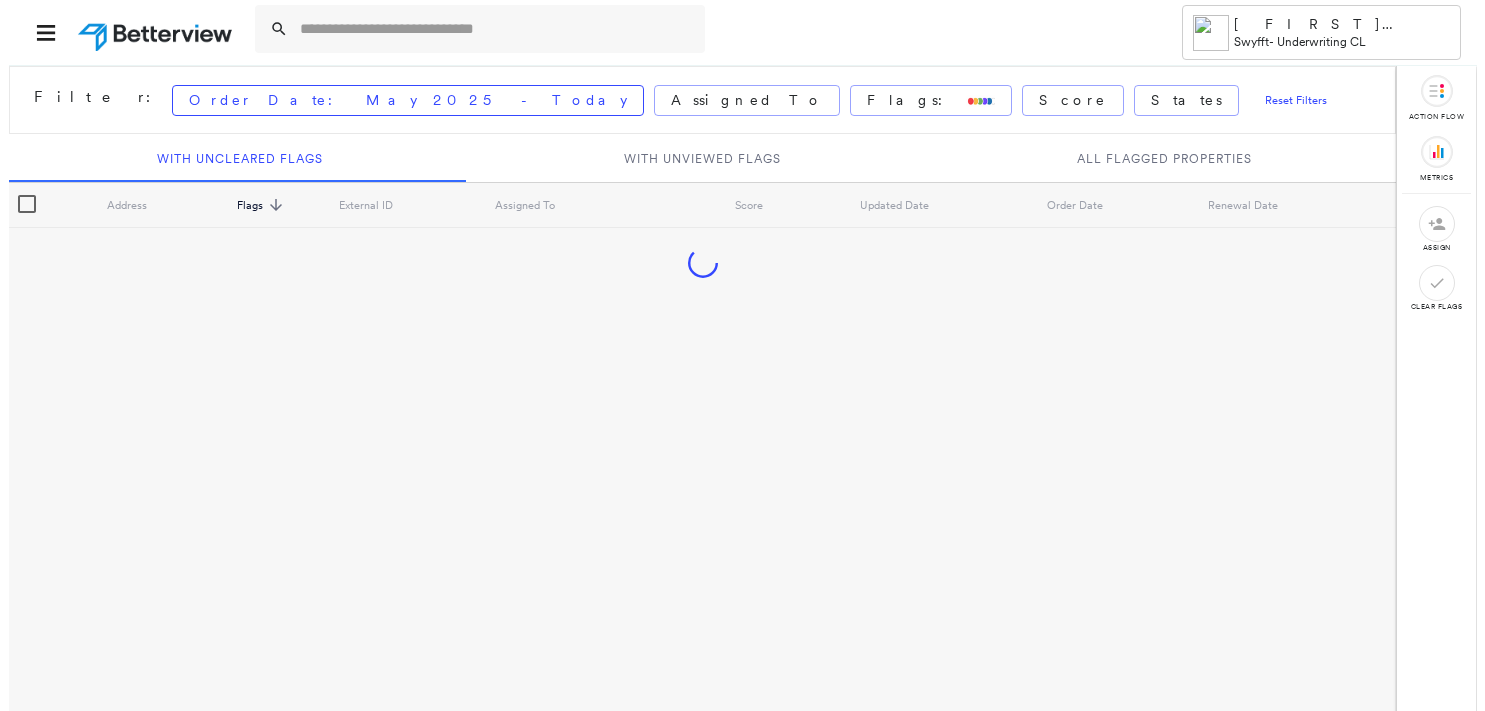 scroll, scrollTop: 0, scrollLeft: 0, axis: both 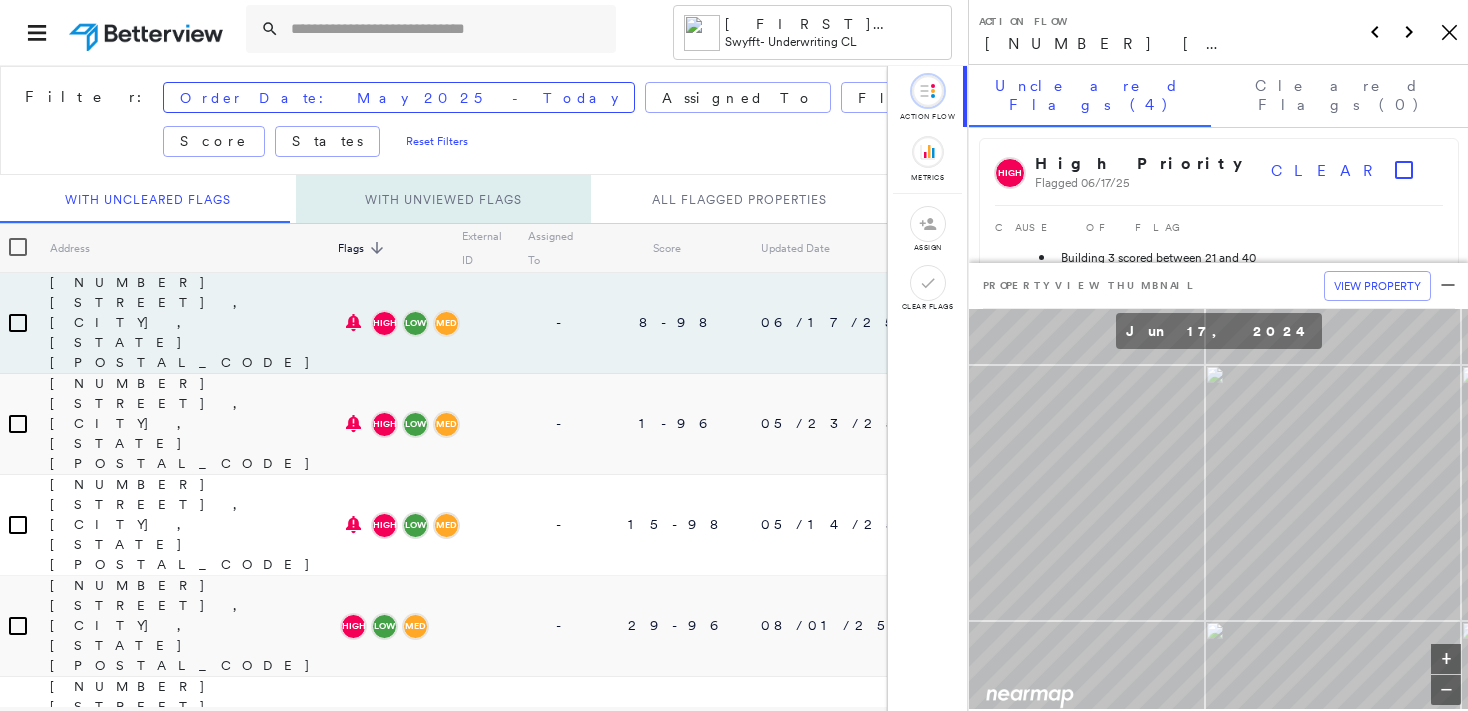 drag, startPoint x: 1448, startPoint y: 29, endPoint x: 694, endPoint y: 137, distance: 761.6955 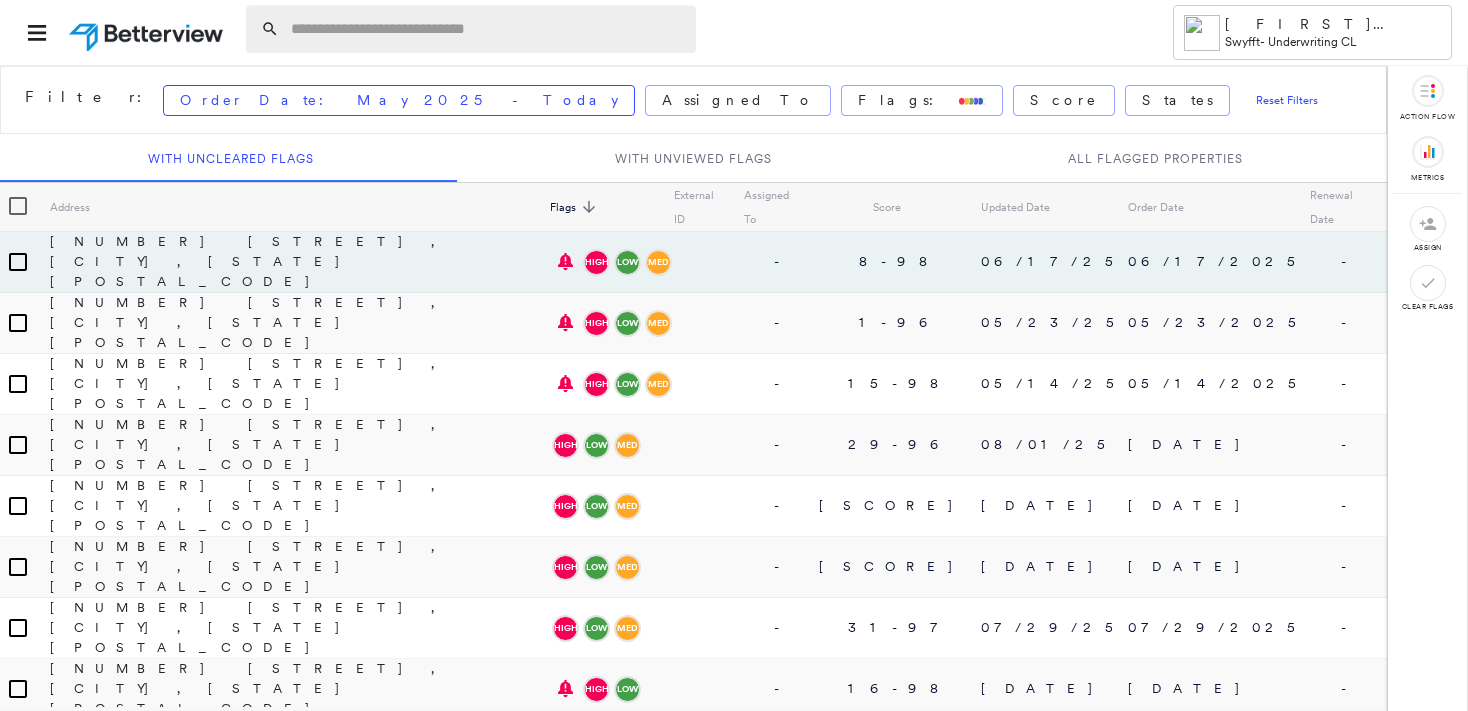 click at bounding box center (487, 29) 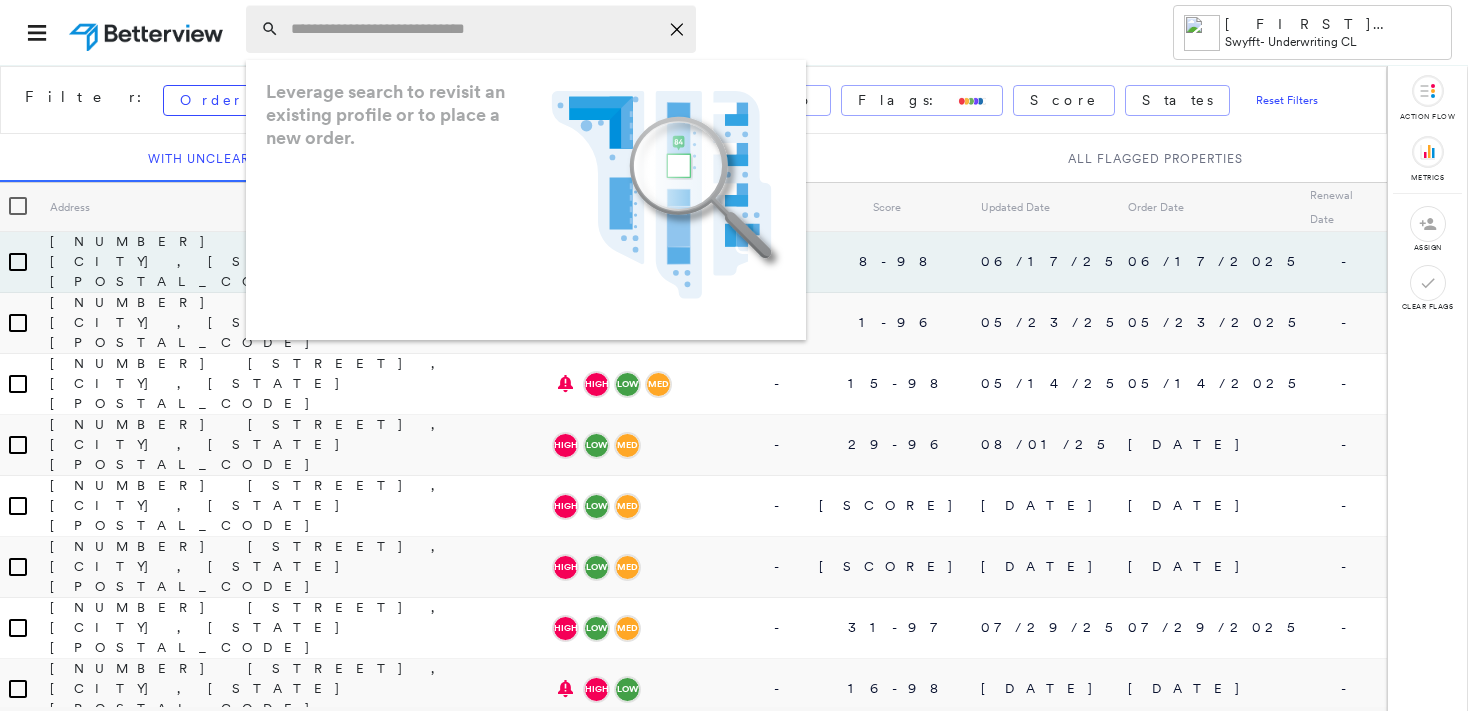 paste on "**********" 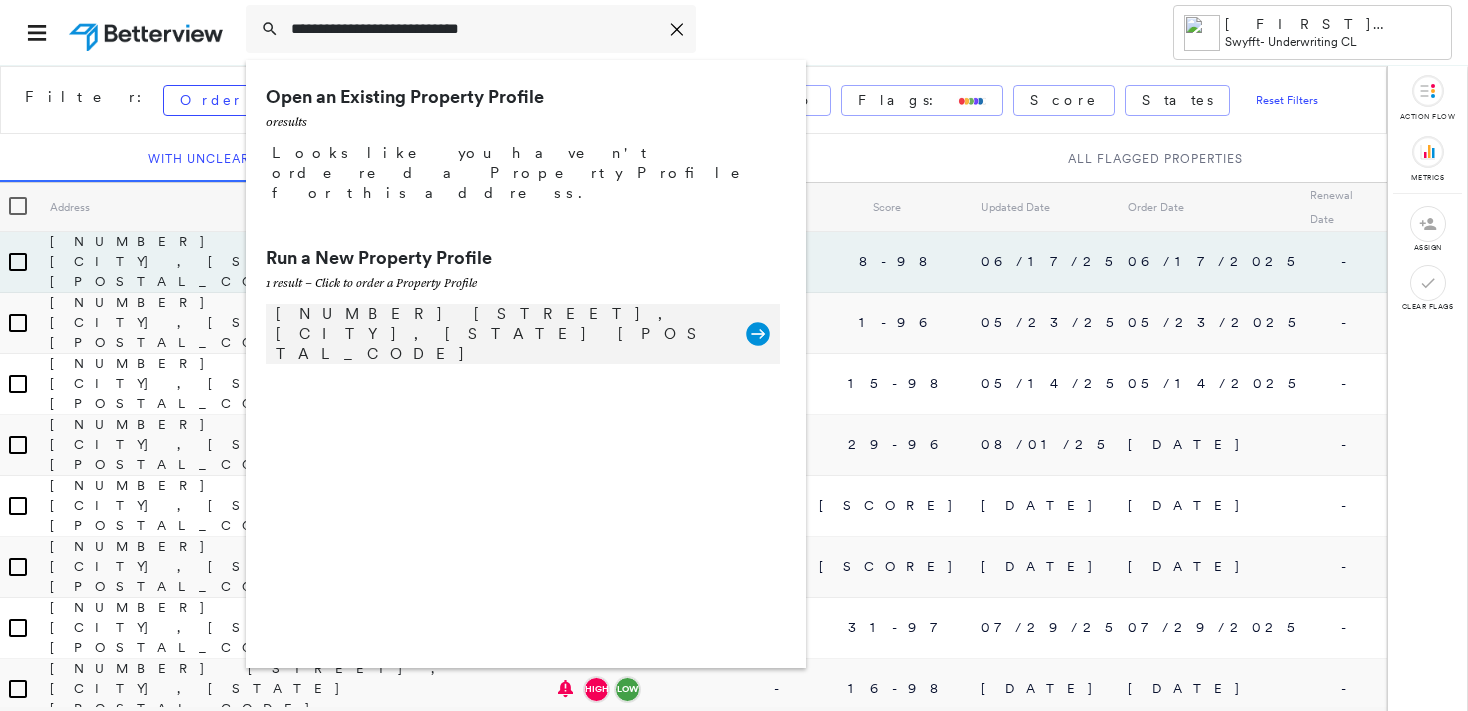 type on "**********" 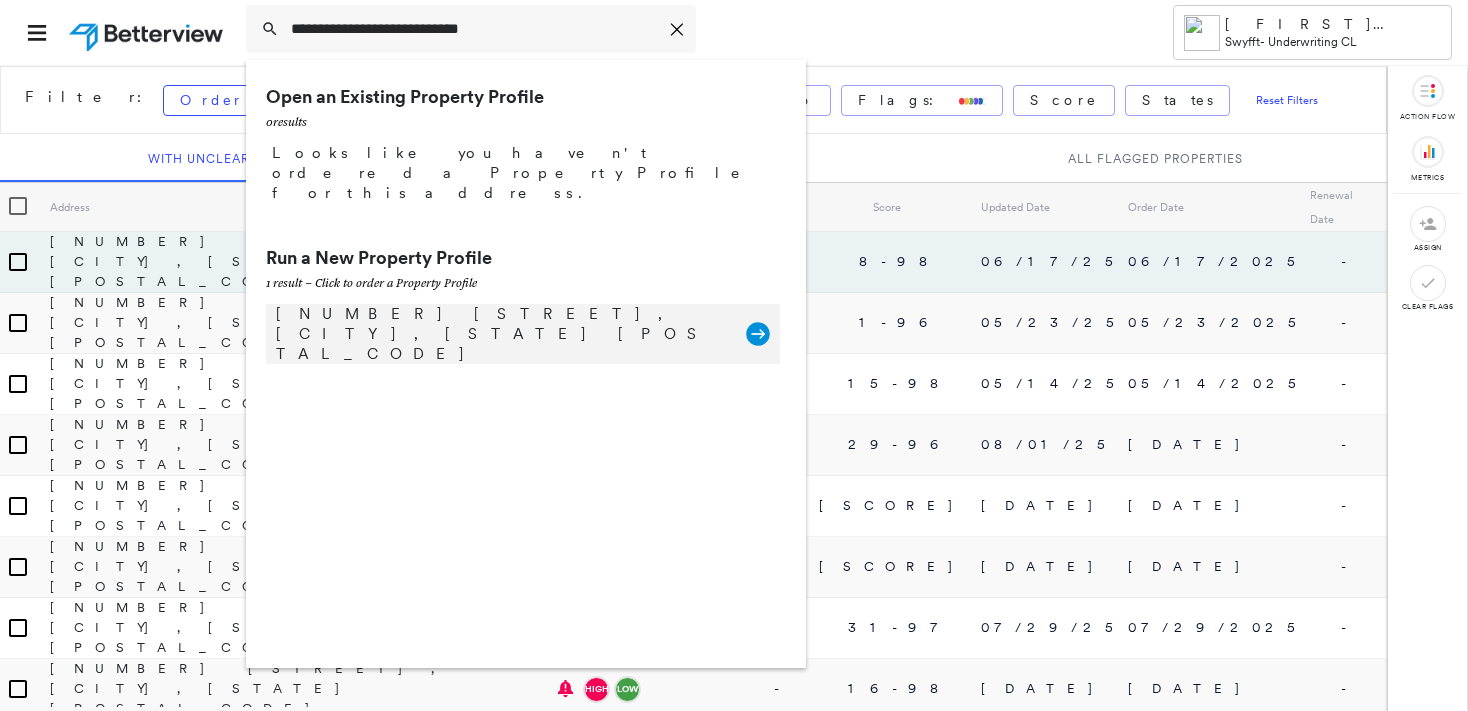 click on "12829 12th St, Chino, CA 91710" at bounding box center [501, 334] 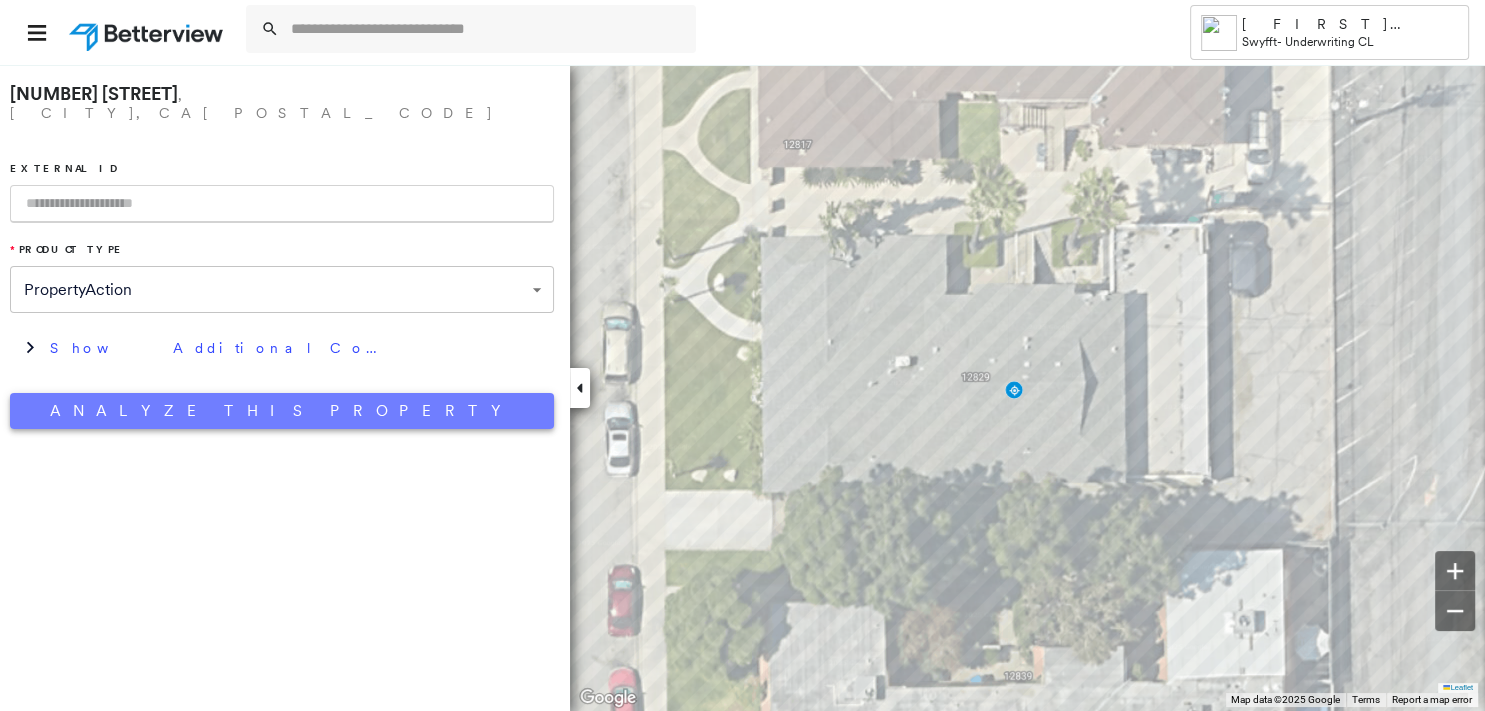 click on "Analyze This Property" at bounding box center (282, 411) 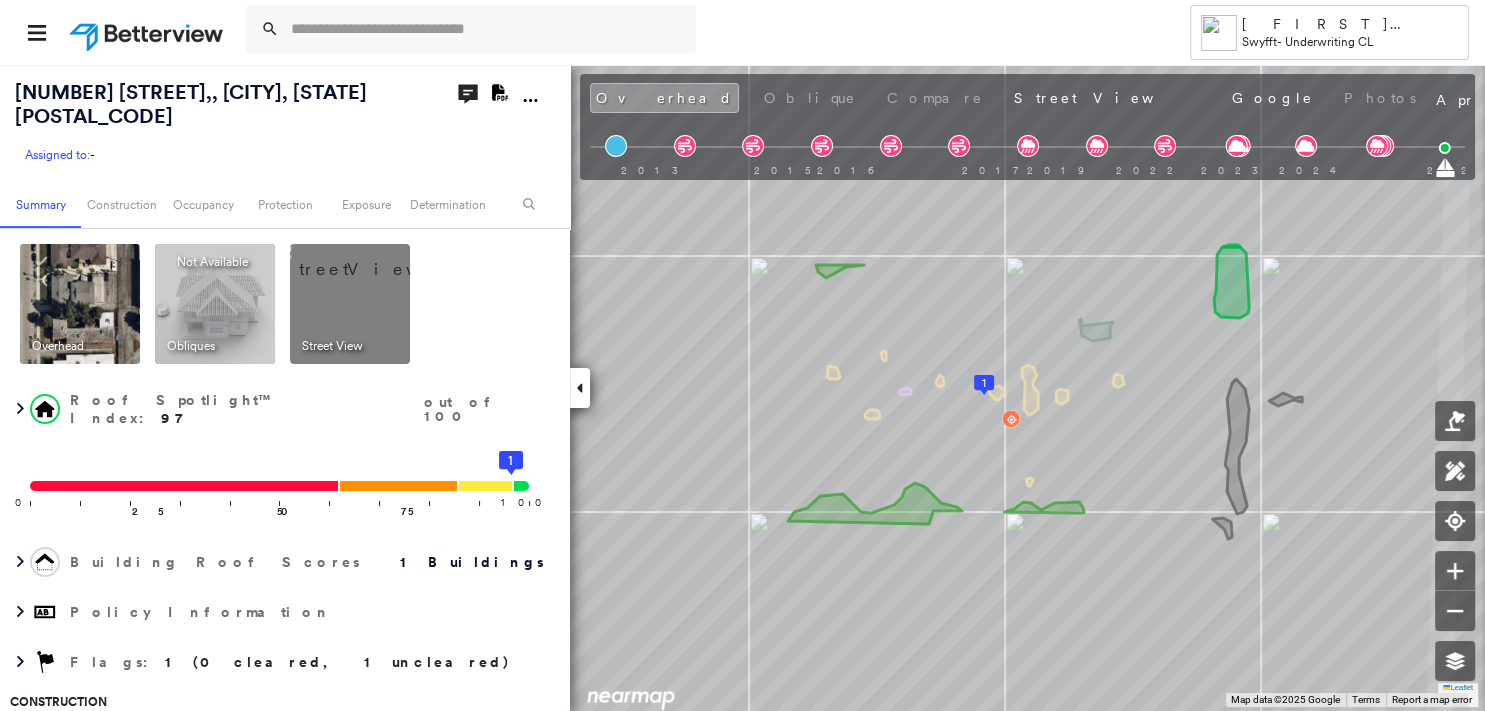 click 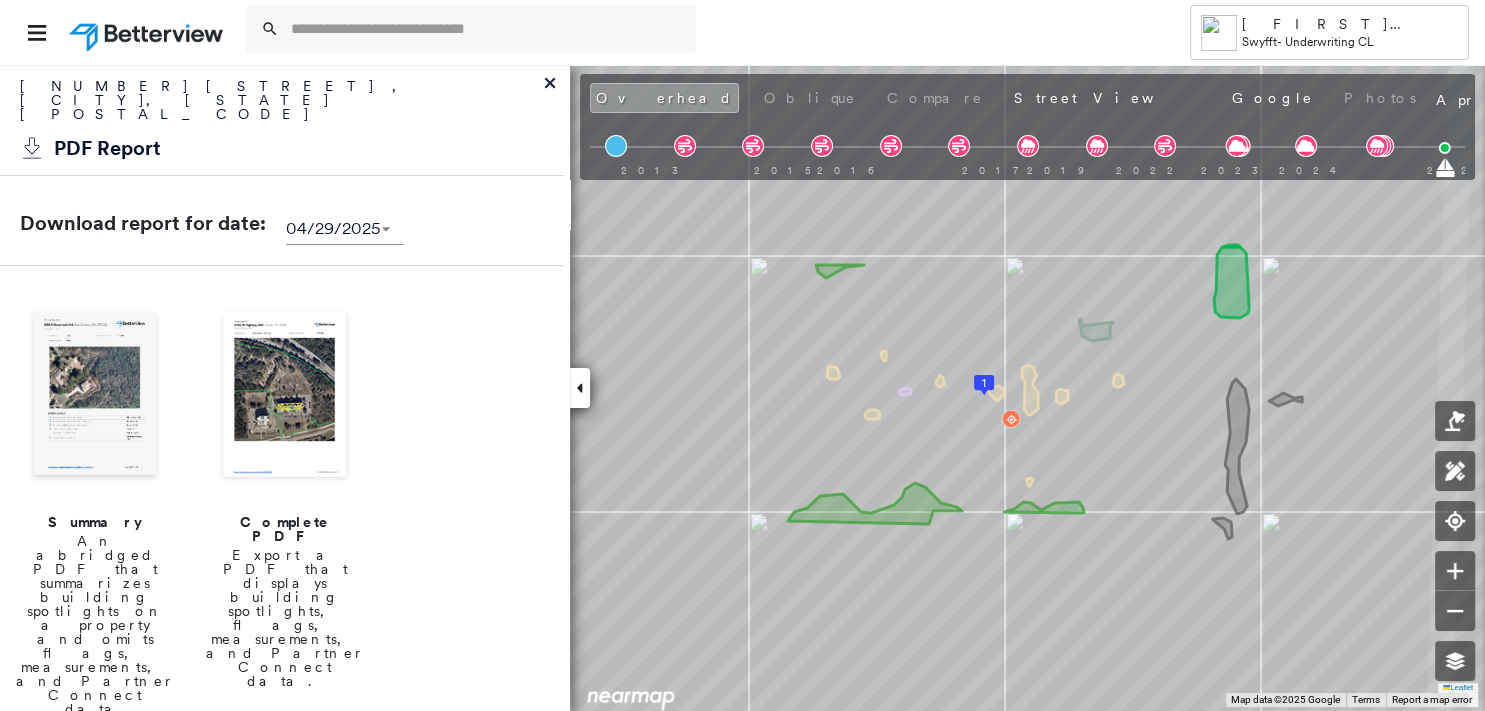 click at bounding box center (95, 396) 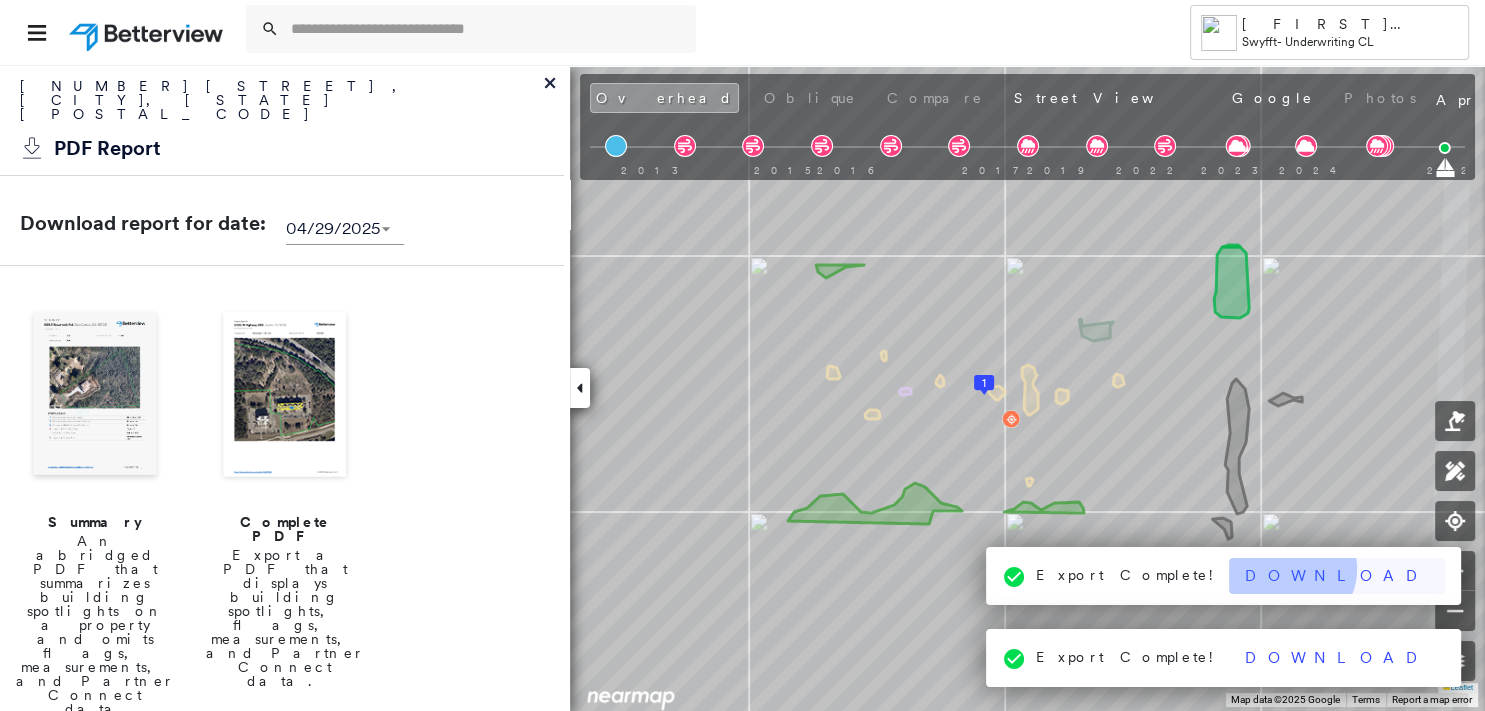 click on "Download" at bounding box center (1337, 576) 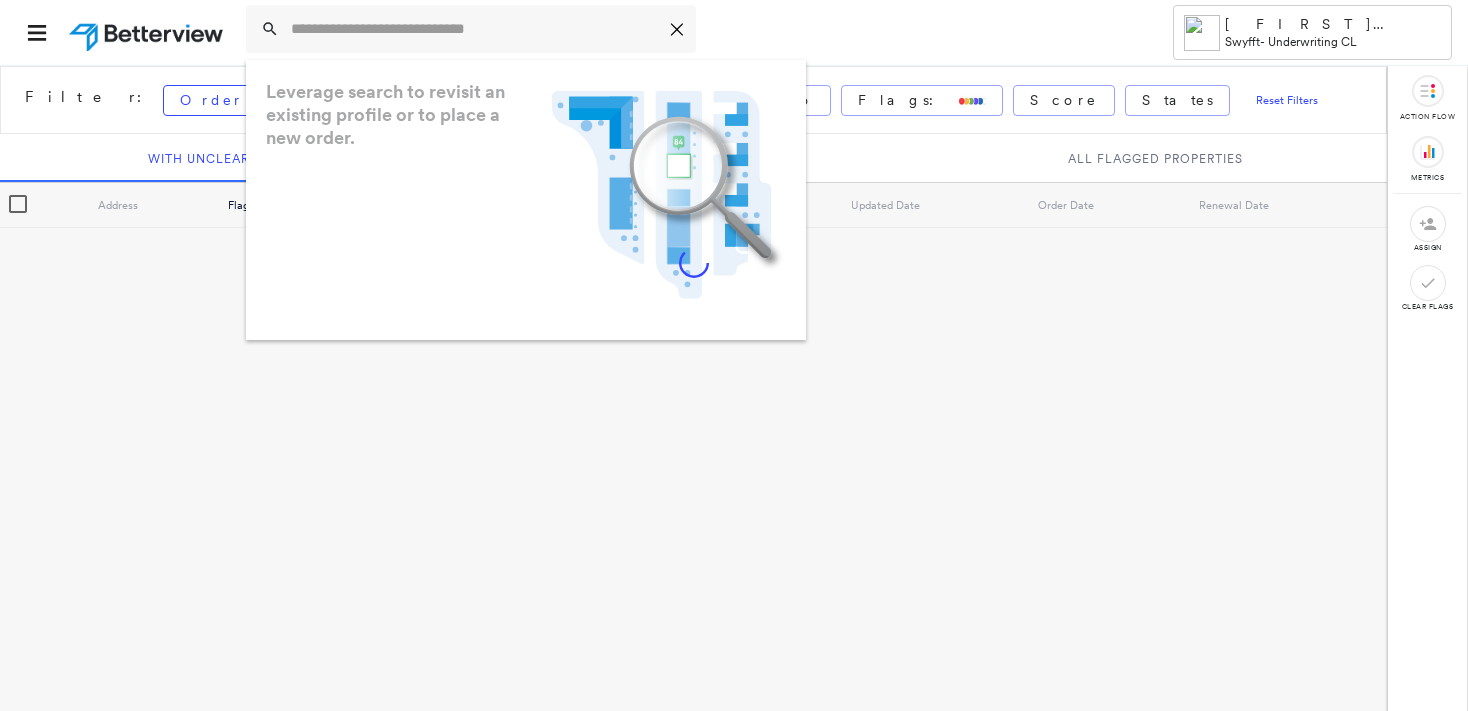 scroll, scrollTop: 0, scrollLeft: 0, axis: both 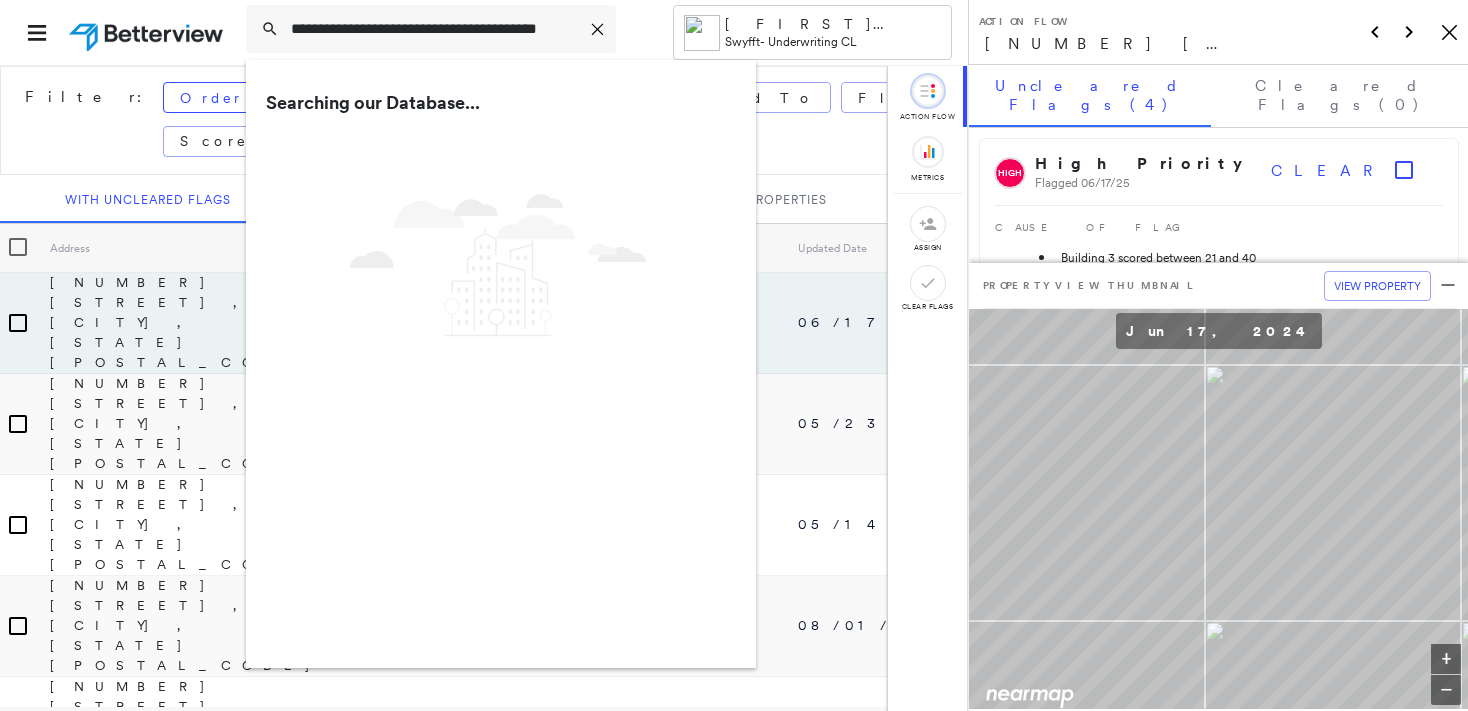 type on "**********" 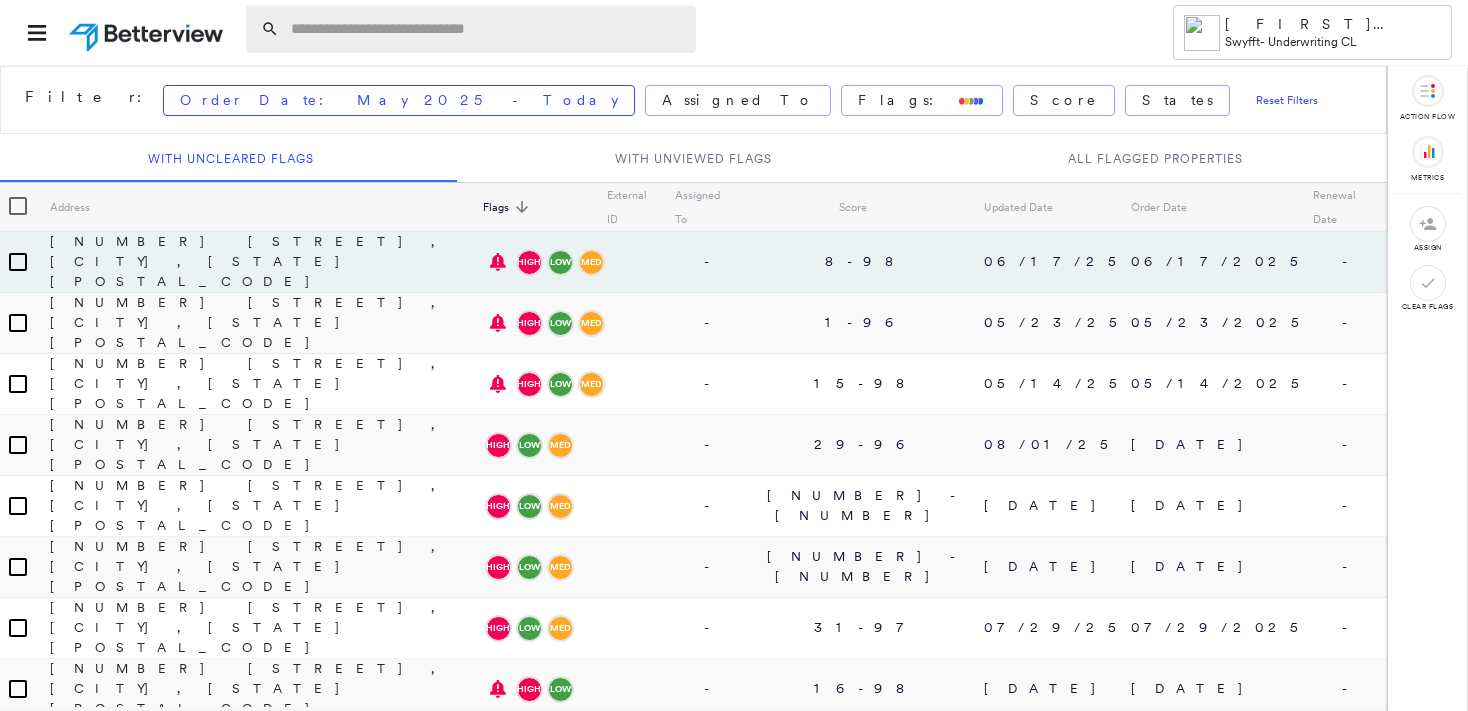 click at bounding box center (487, 29) 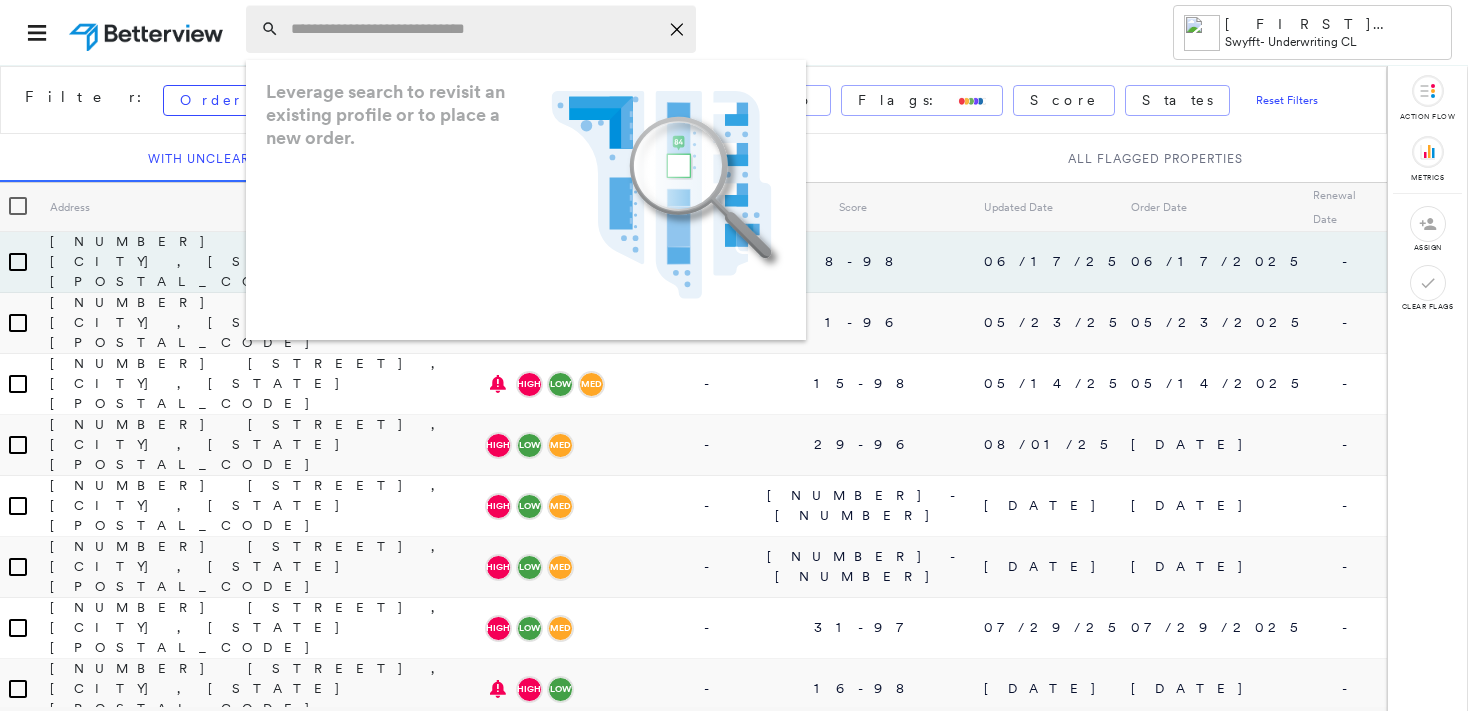 paste on "**********" 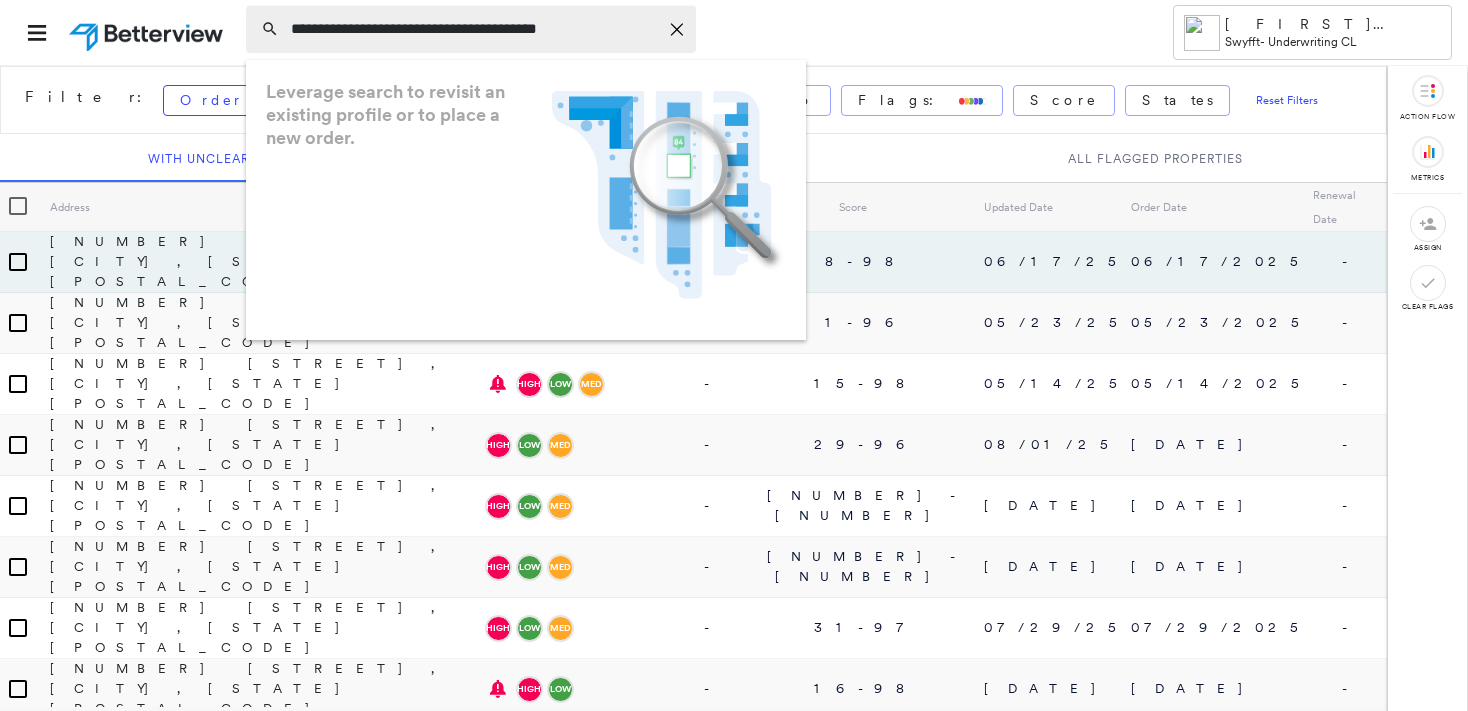 click on "**********" at bounding box center (474, 29) 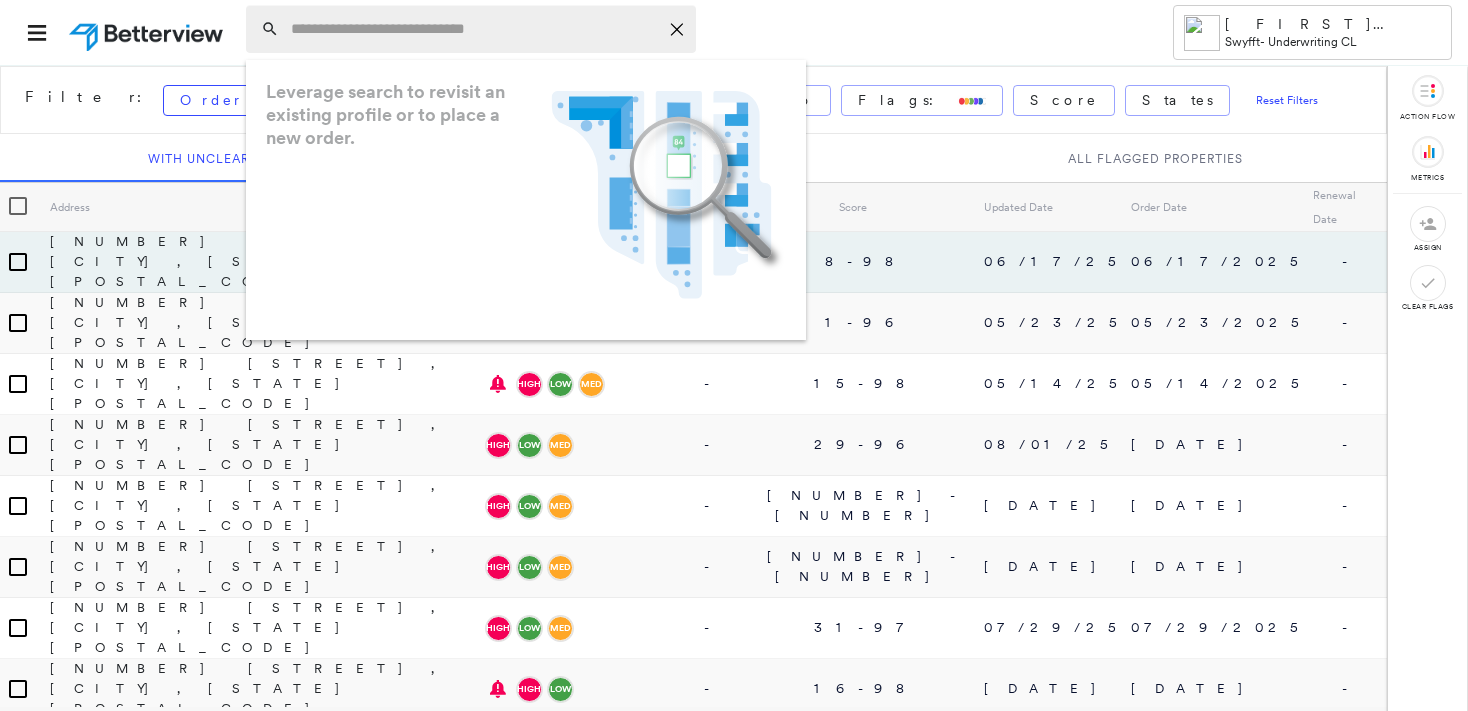 click at bounding box center [474, 29] 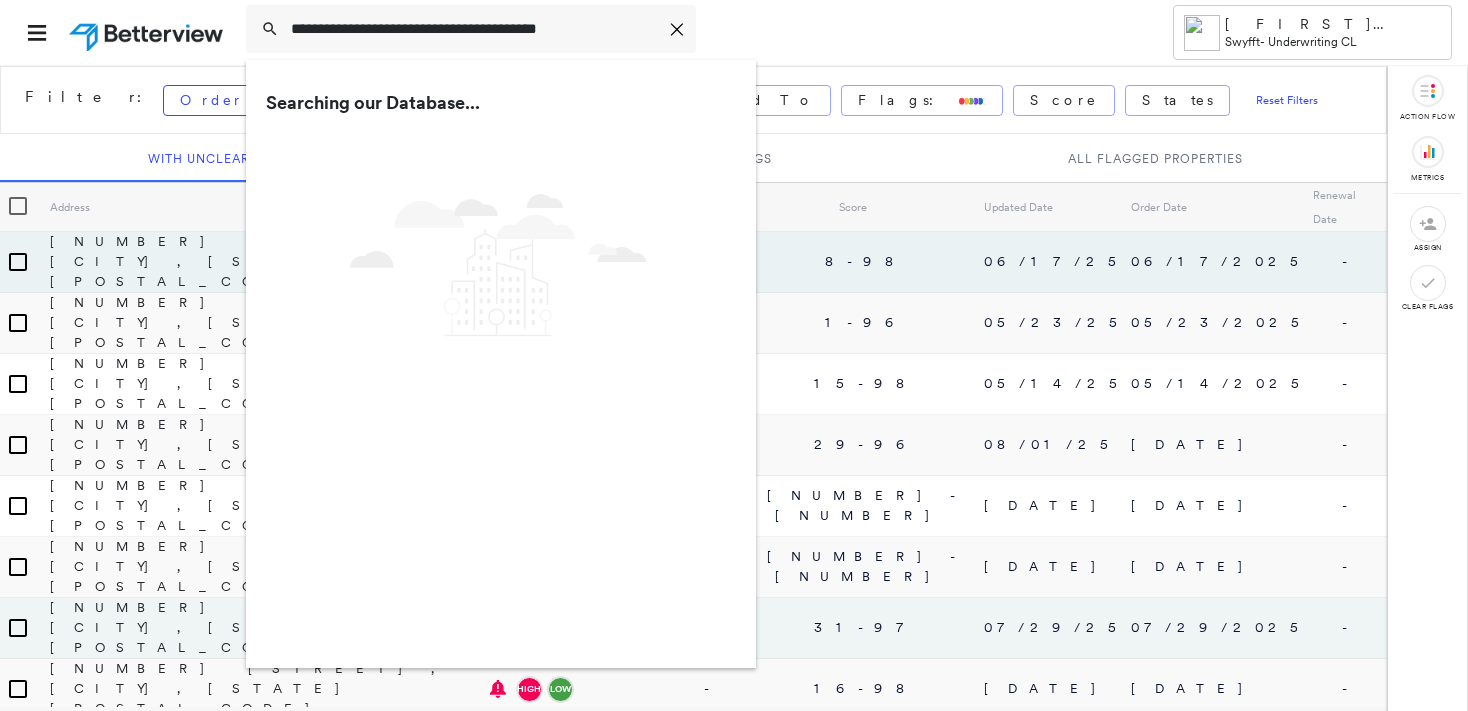 type on "**********" 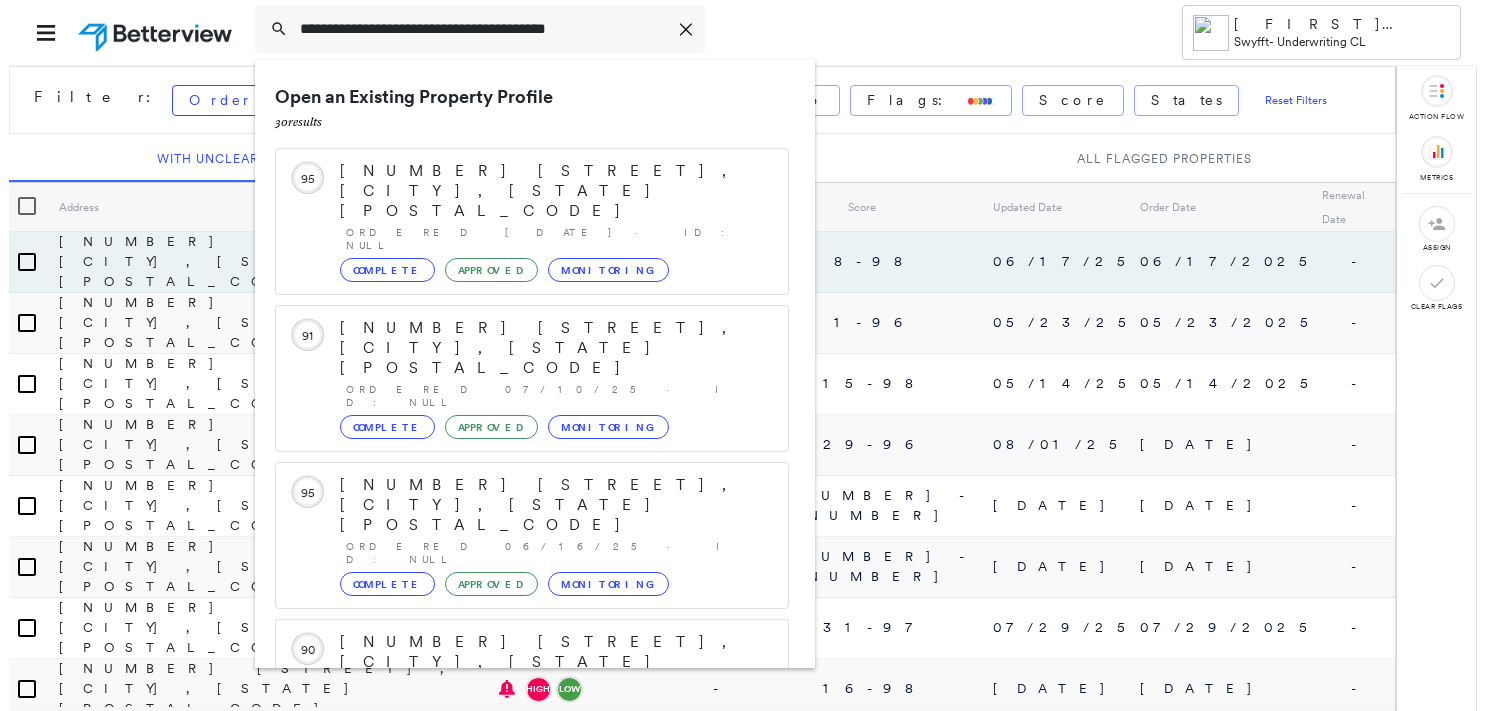 scroll, scrollTop: 208, scrollLeft: 0, axis: vertical 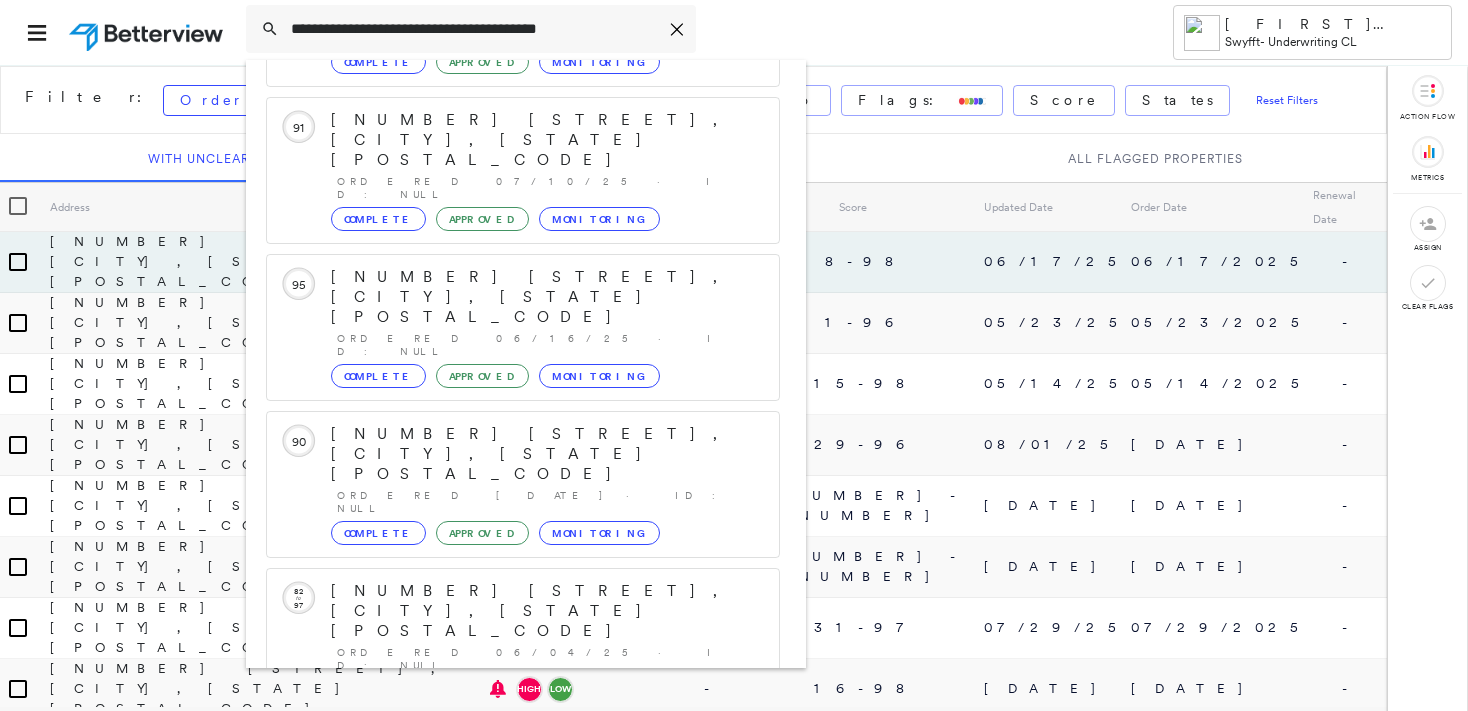 click on "1000 S Grand View St, Los Angeles, CA 90006" at bounding box center (501, 903) 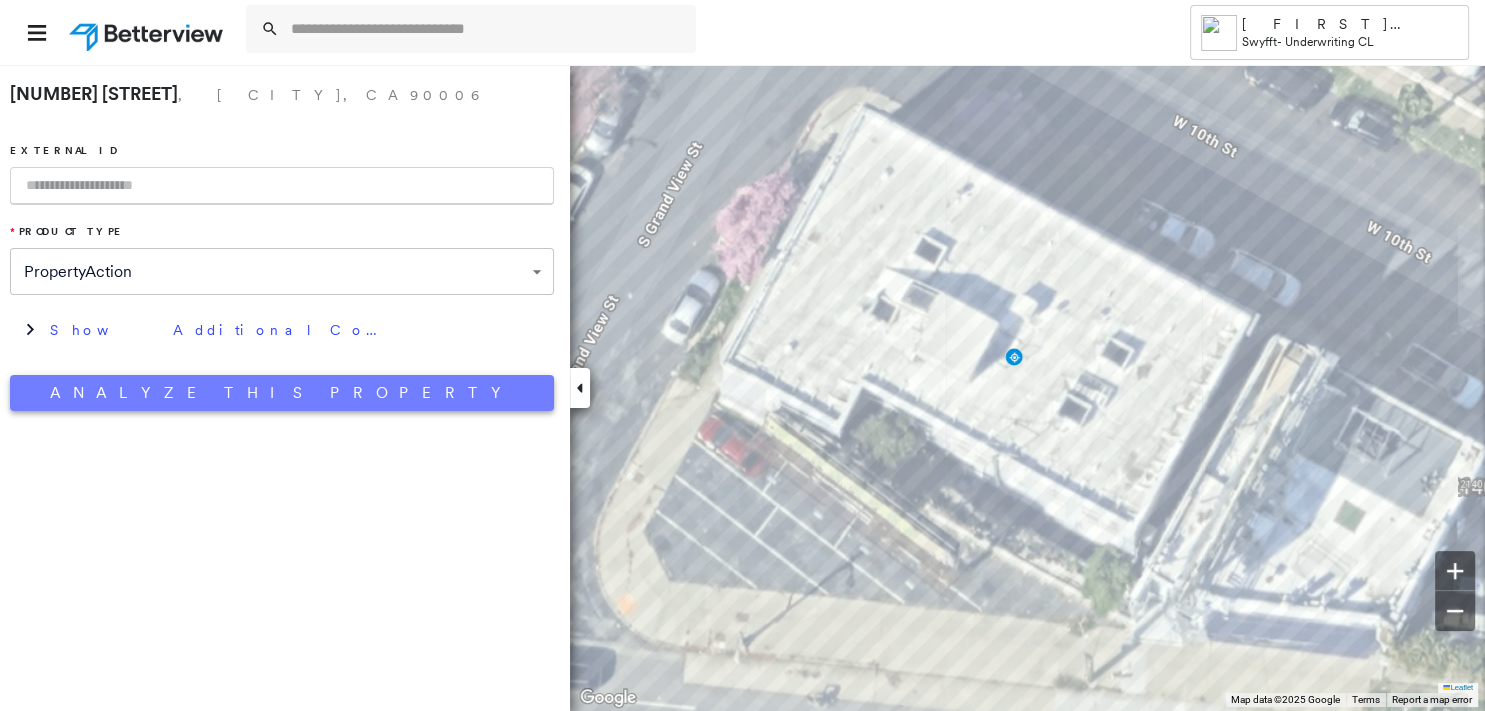 click on "Analyze This Property" at bounding box center (282, 393) 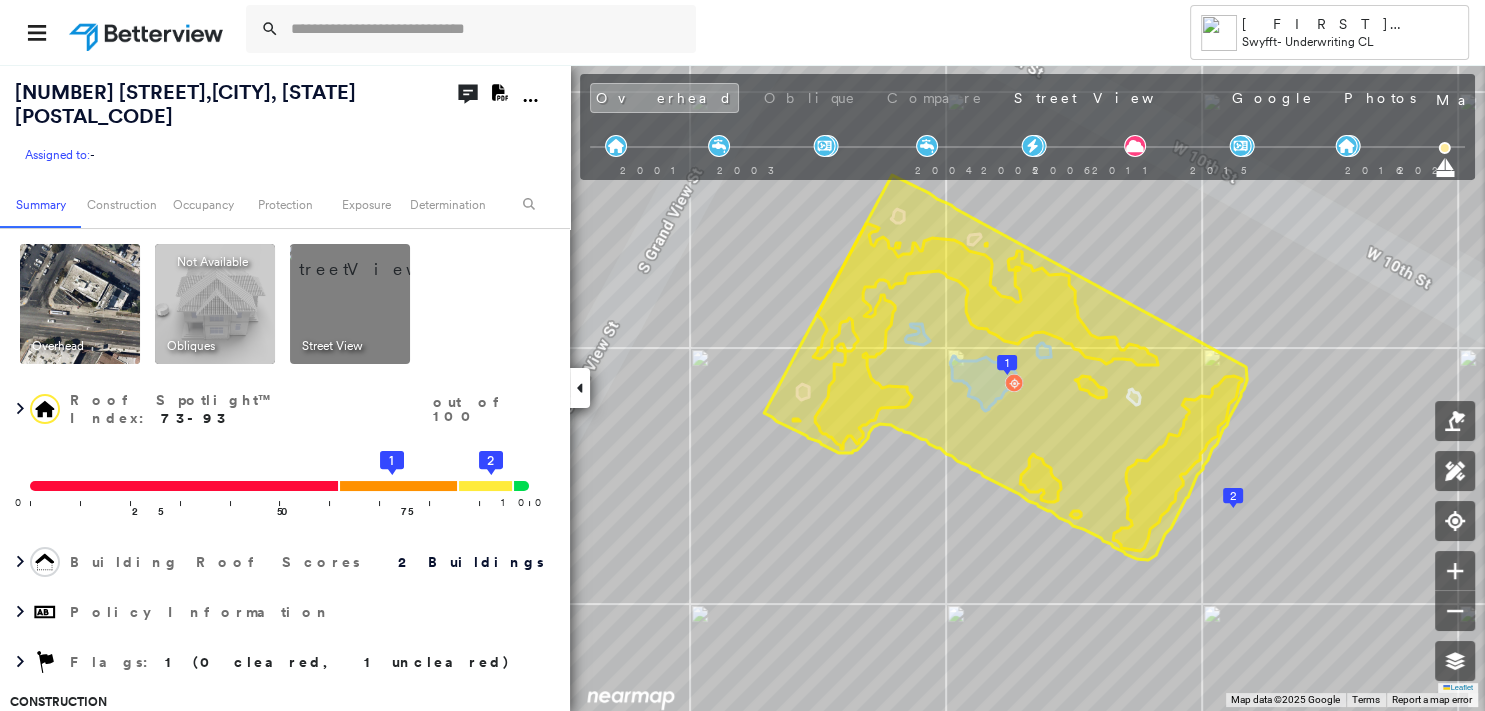 click on "Download PDF Report" 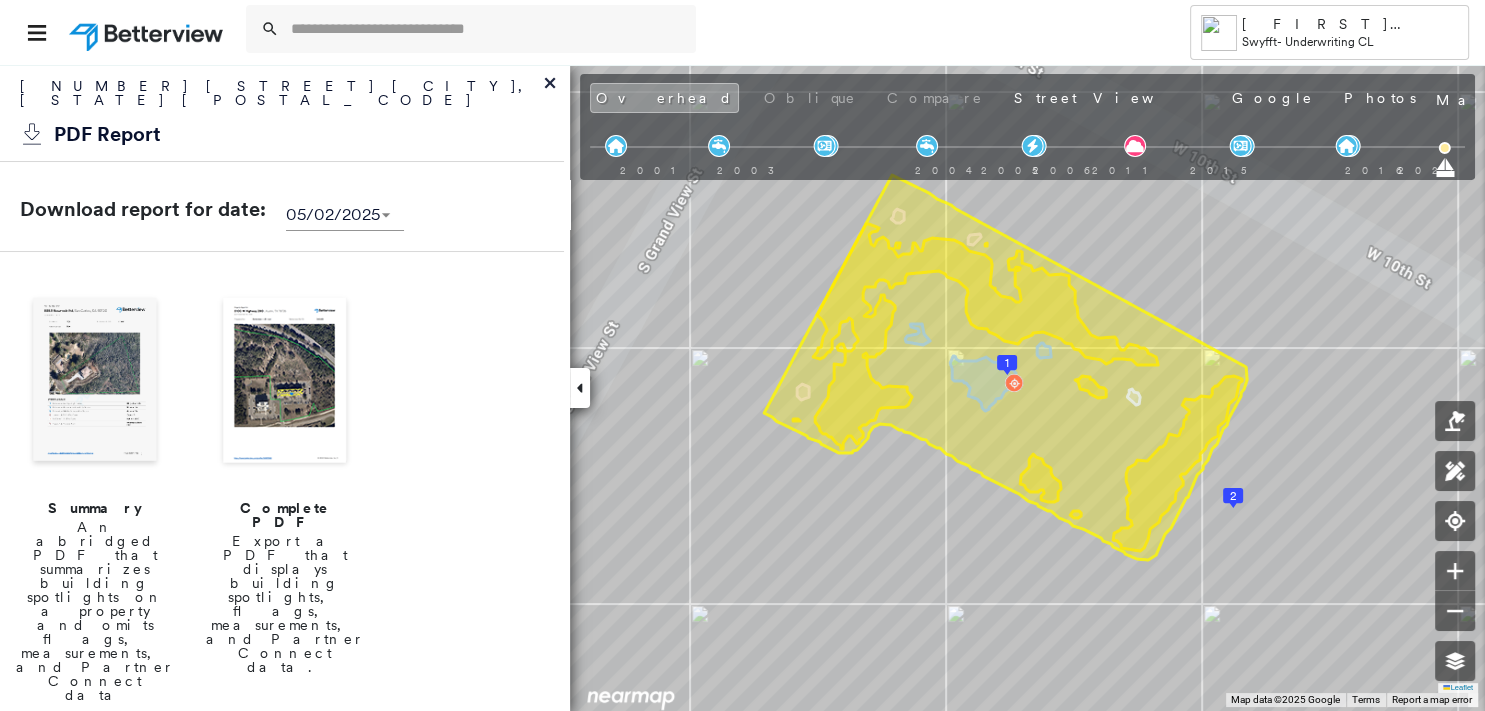 click at bounding box center [95, 382] 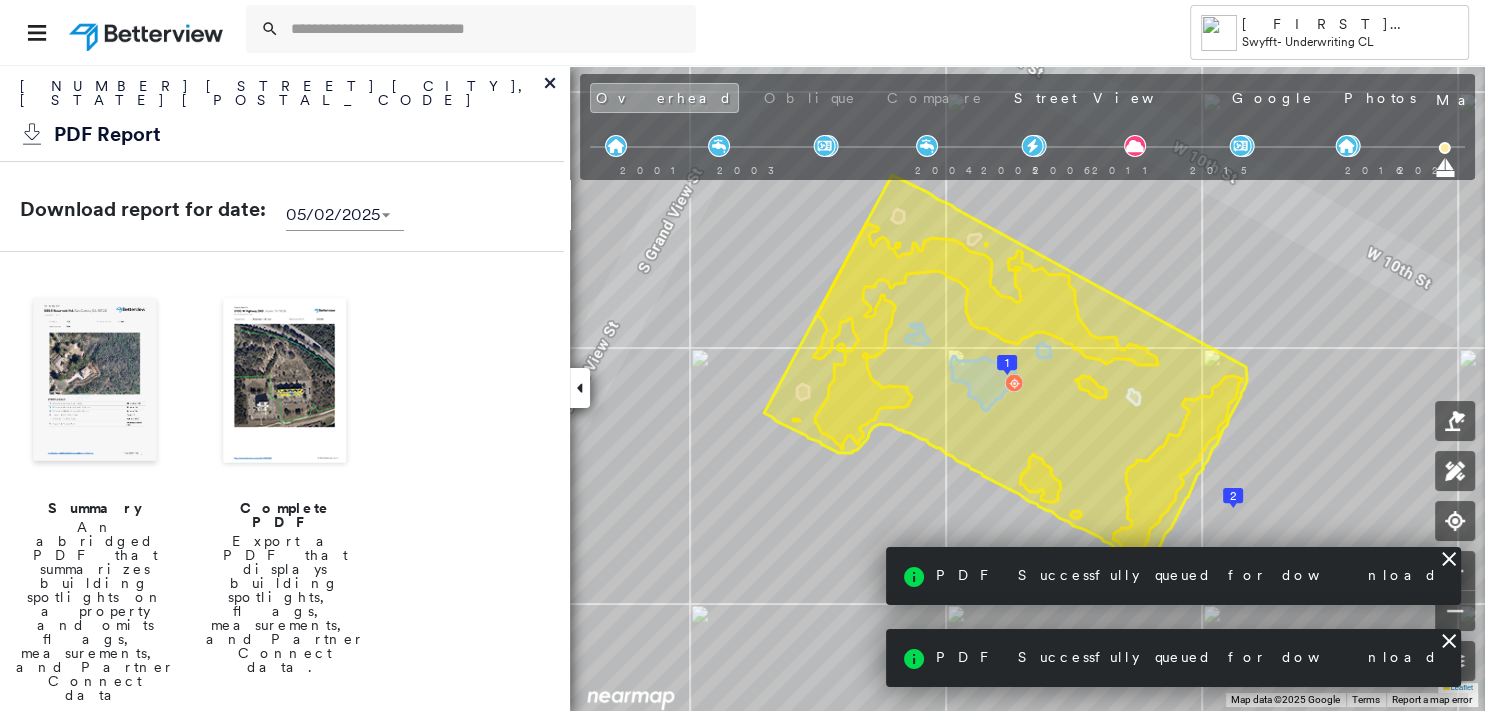 click on "PDF Successfully queued for download" at bounding box center (1187, 575) 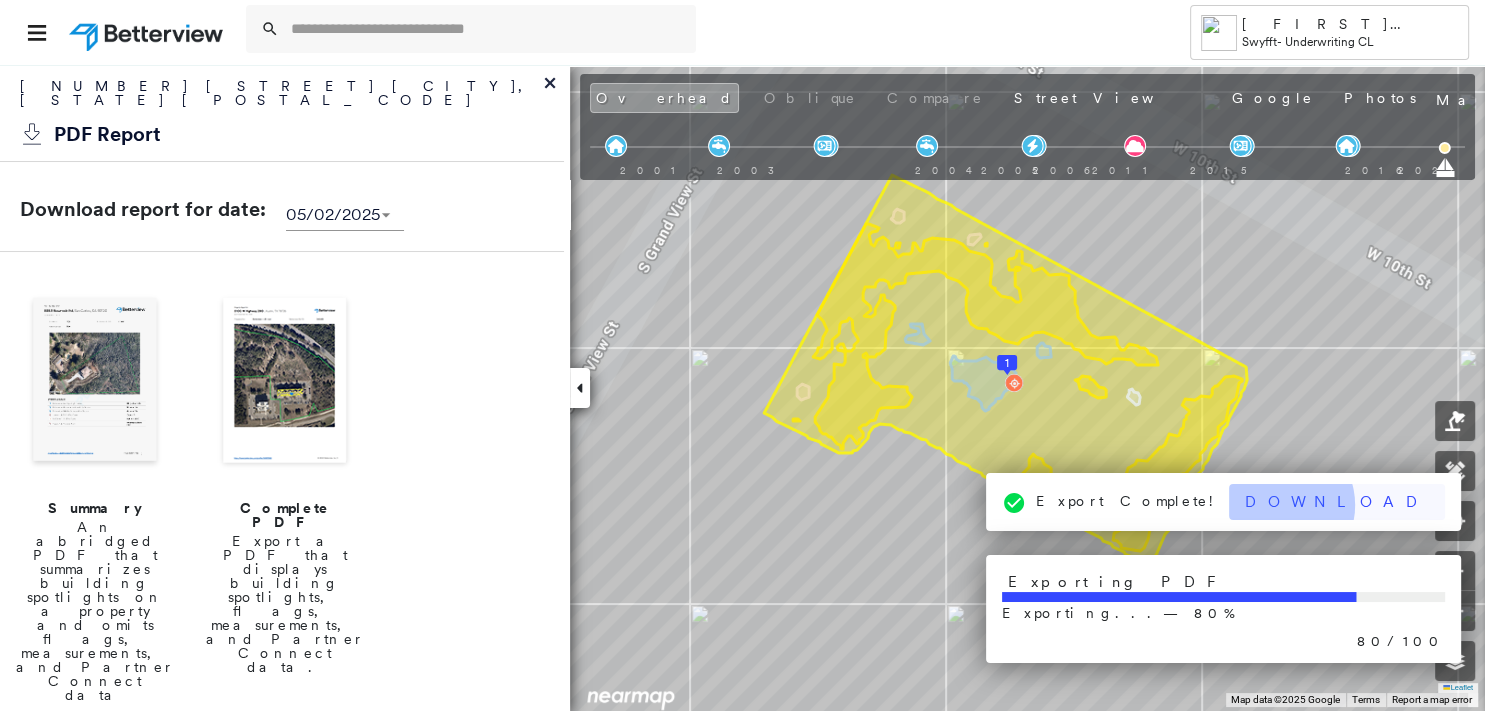 click on "Download" at bounding box center (1337, 502) 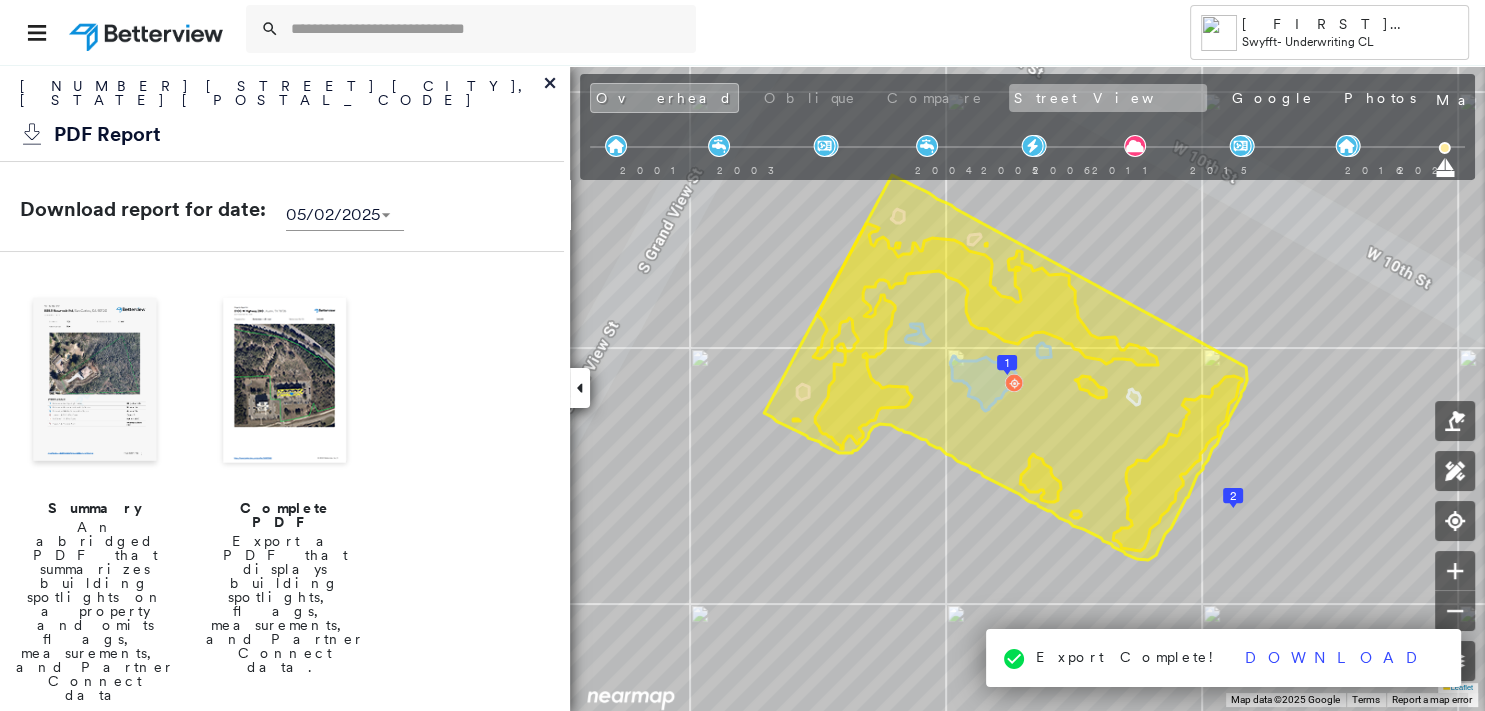 click on "Street View" at bounding box center [1108, 98] 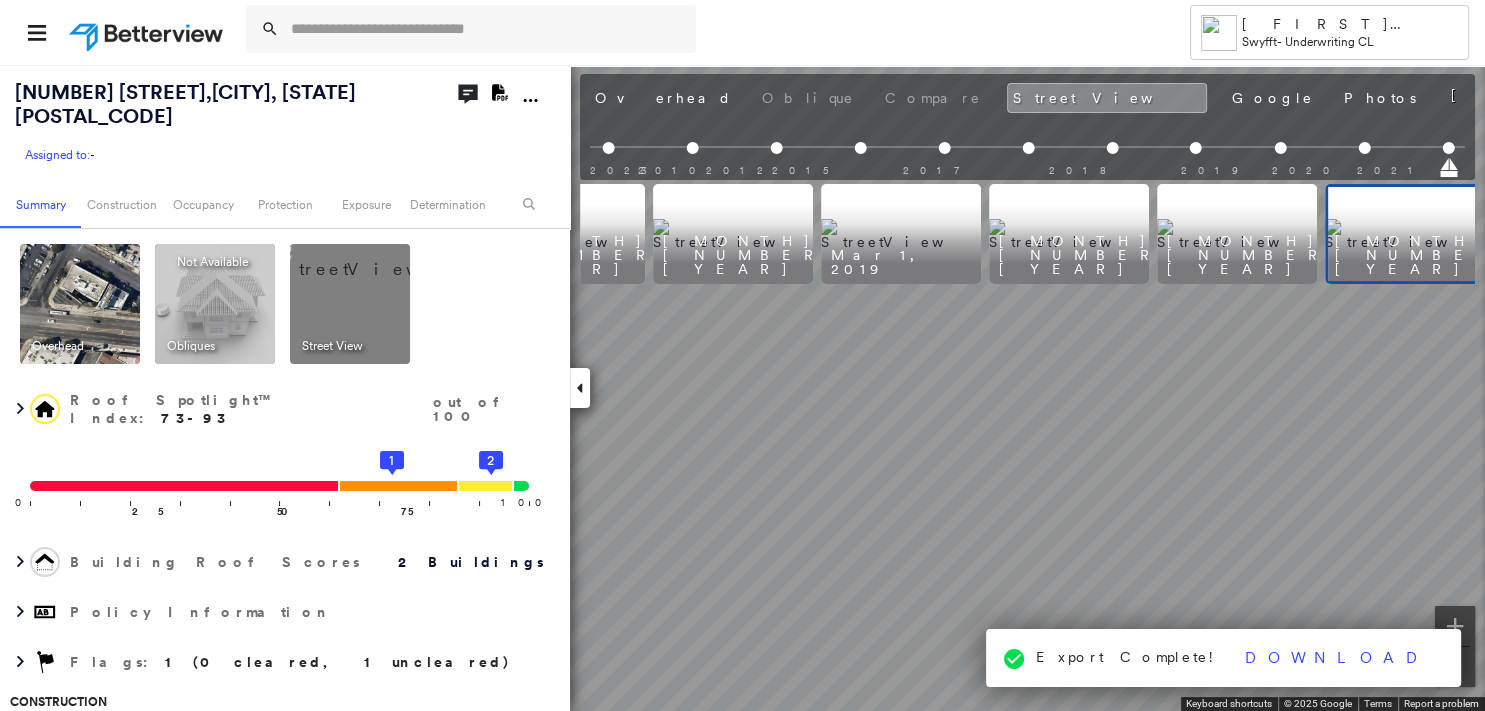 scroll, scrollTop: 0, scrollLeft: 967, axis: horizontal 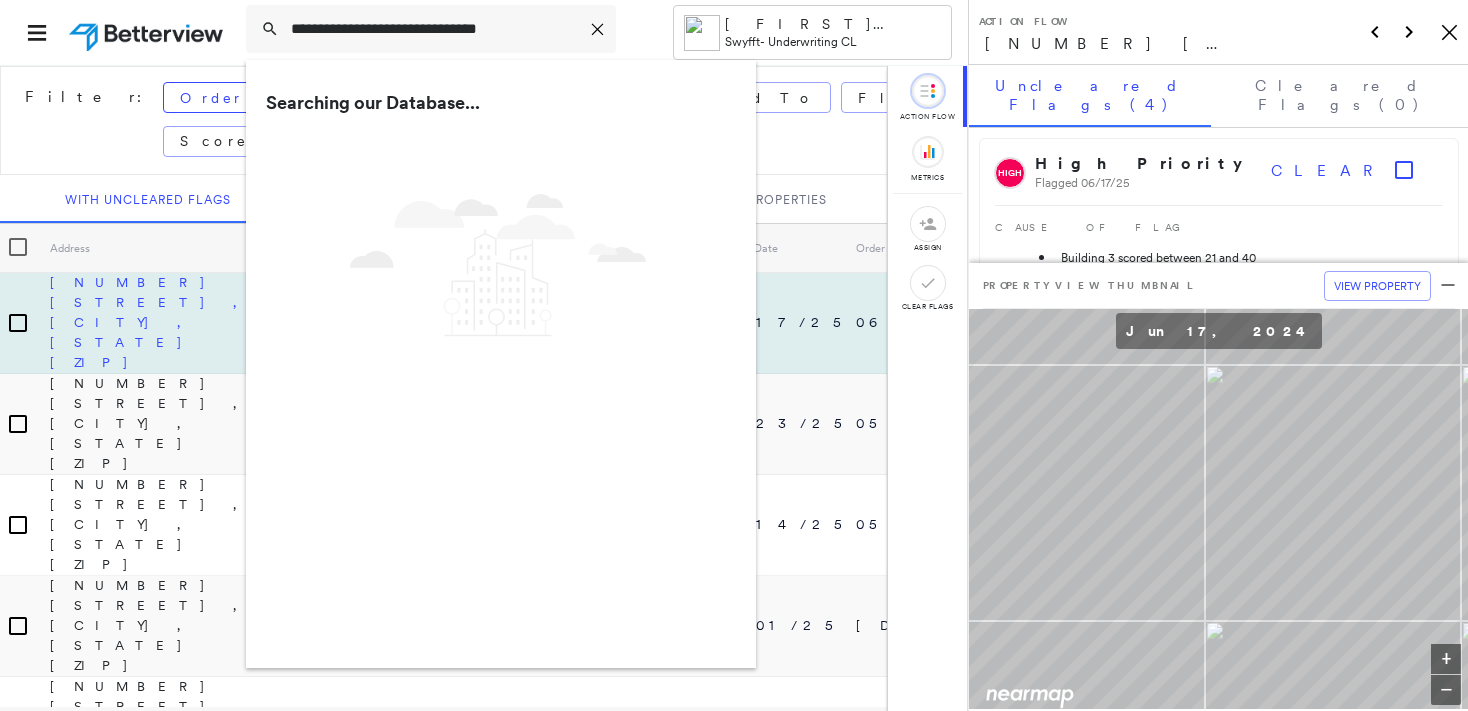 type on "**********" 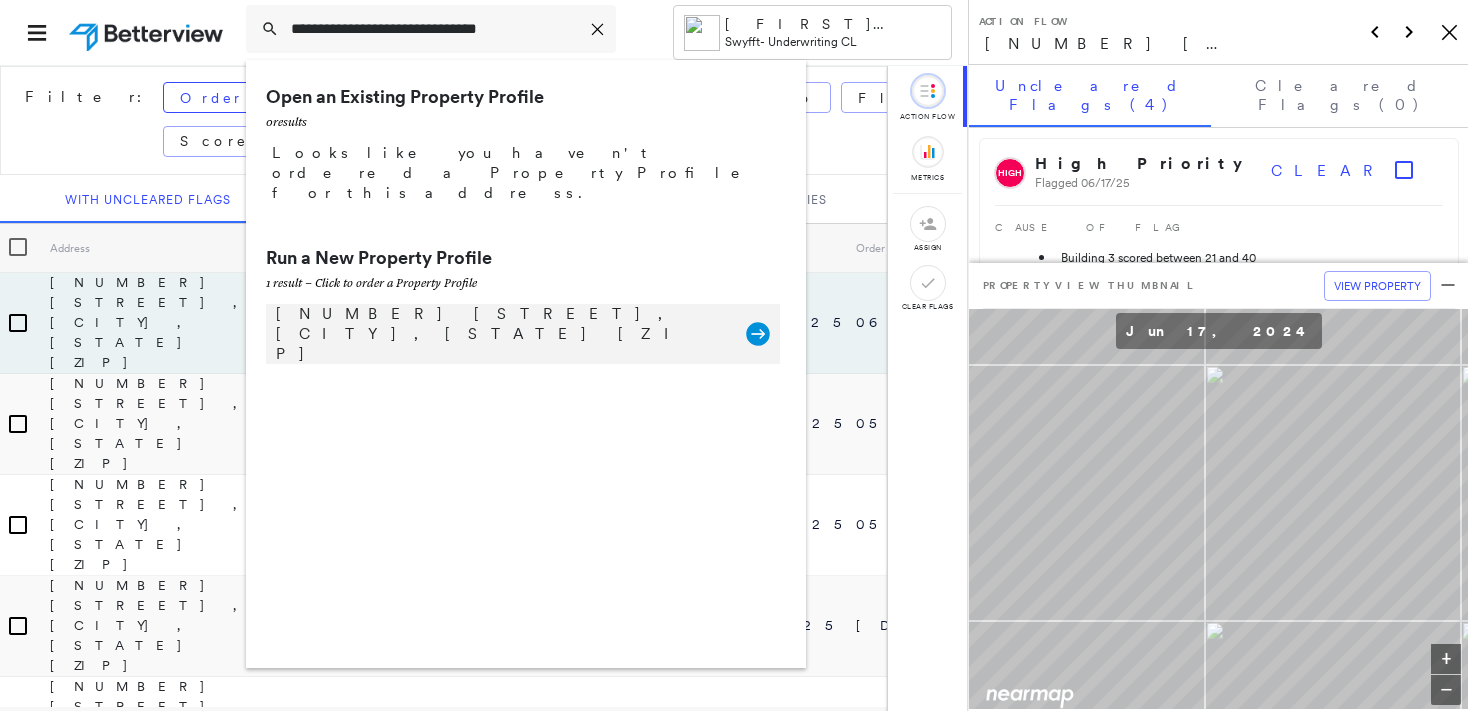 click on "[NUMBER] [STREET], [CITY], [STATE] [ZIP]" at bounding box center [501, 334] 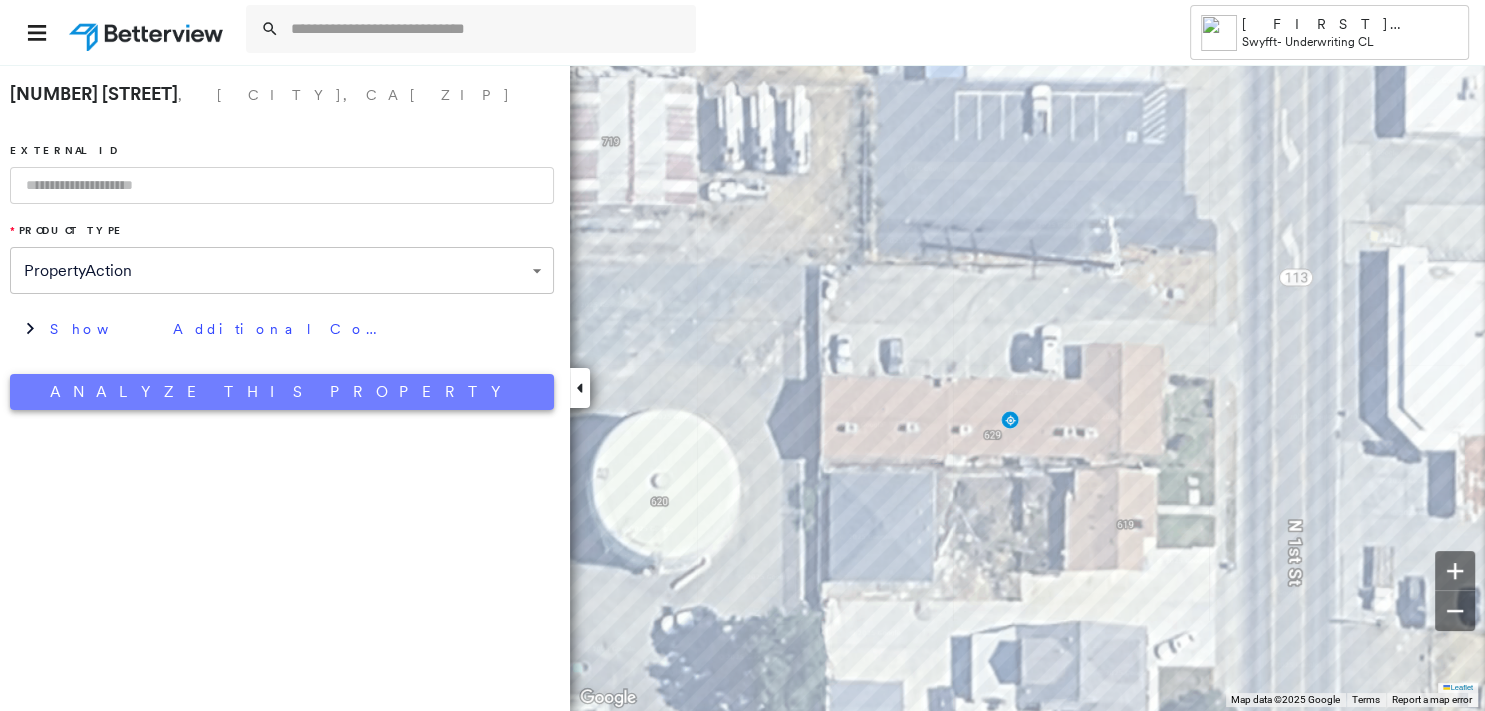 click on "Analyze This Property" at bounding box center [282, 392] 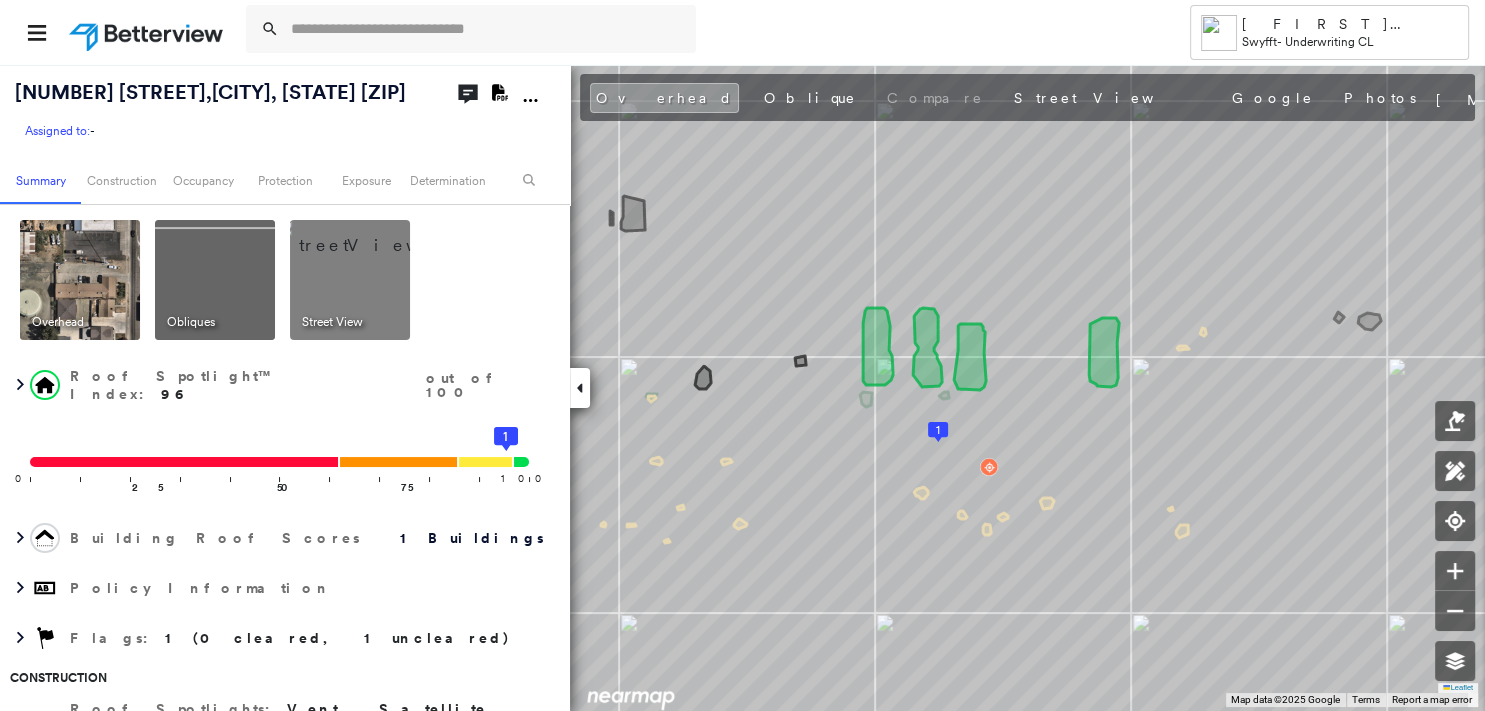 click on "Download PDF Report" 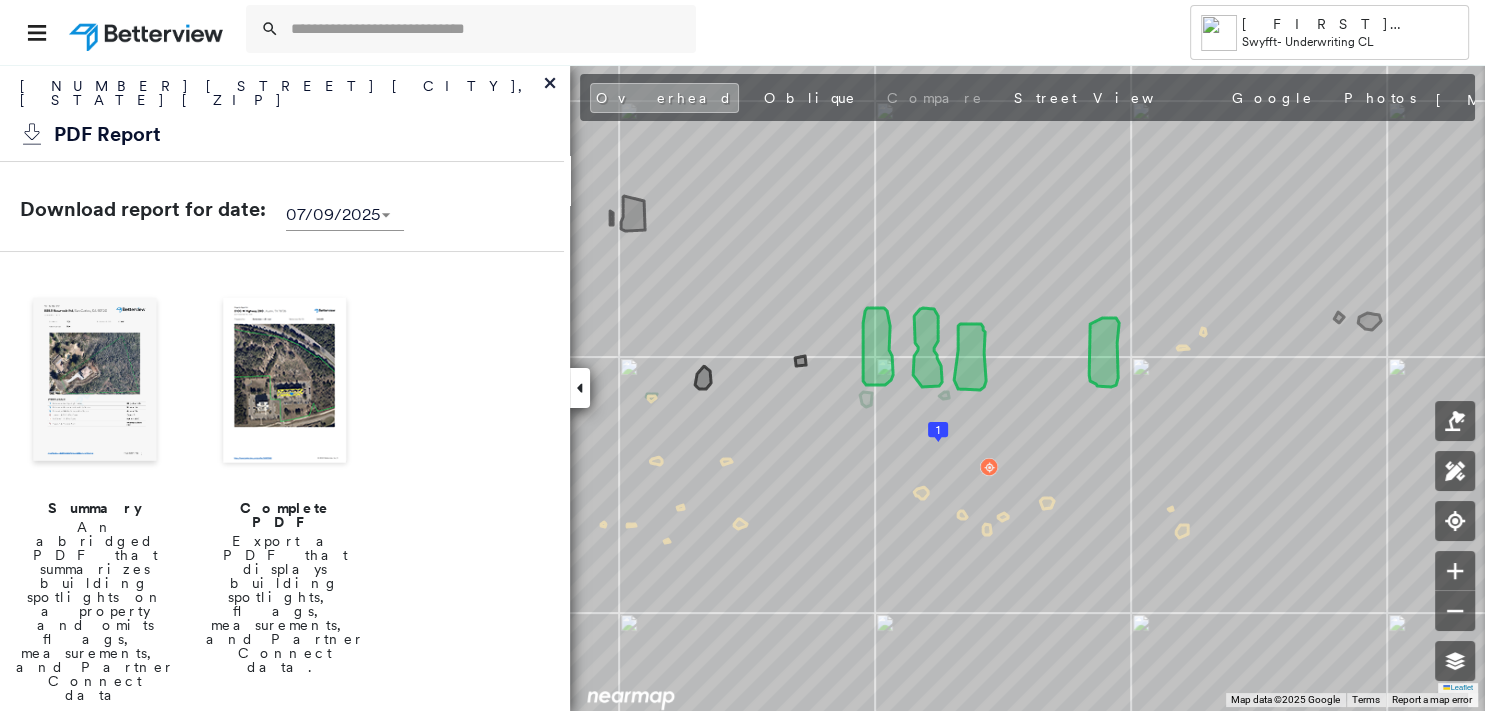 click at bounding box center (95, 382) 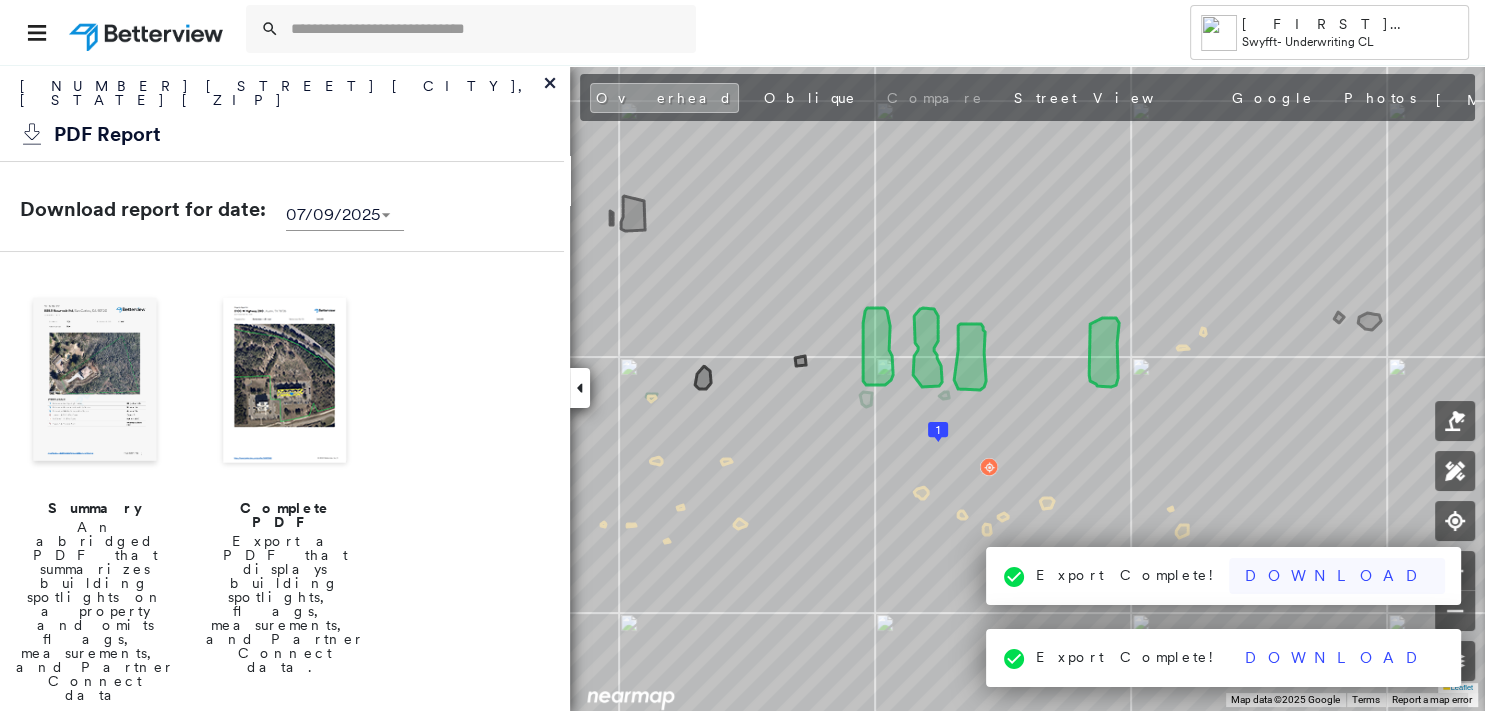 click on "Download" at bounding box center [1337, 576] 